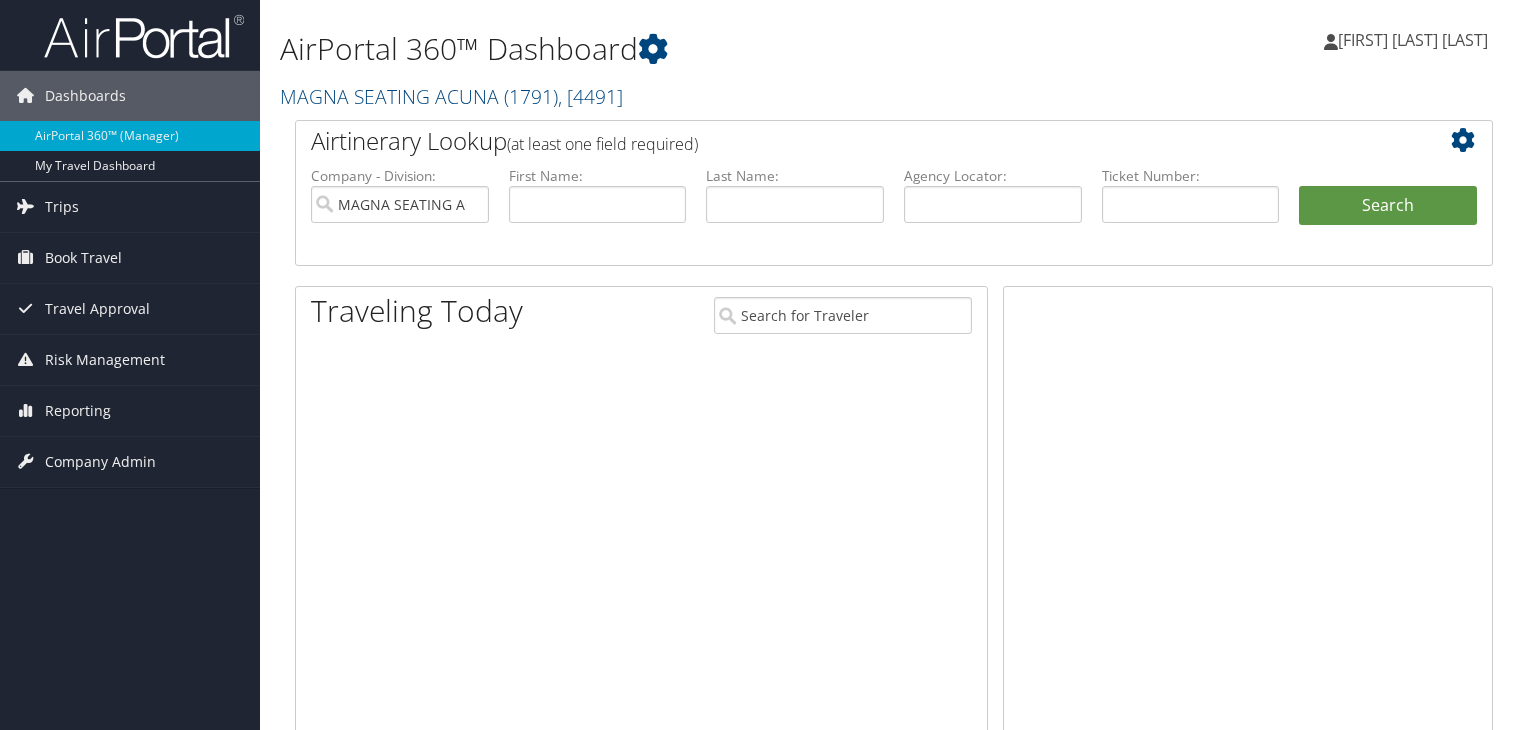 scroll, scrollTop: 0, scrollLeft: 0, axis: both 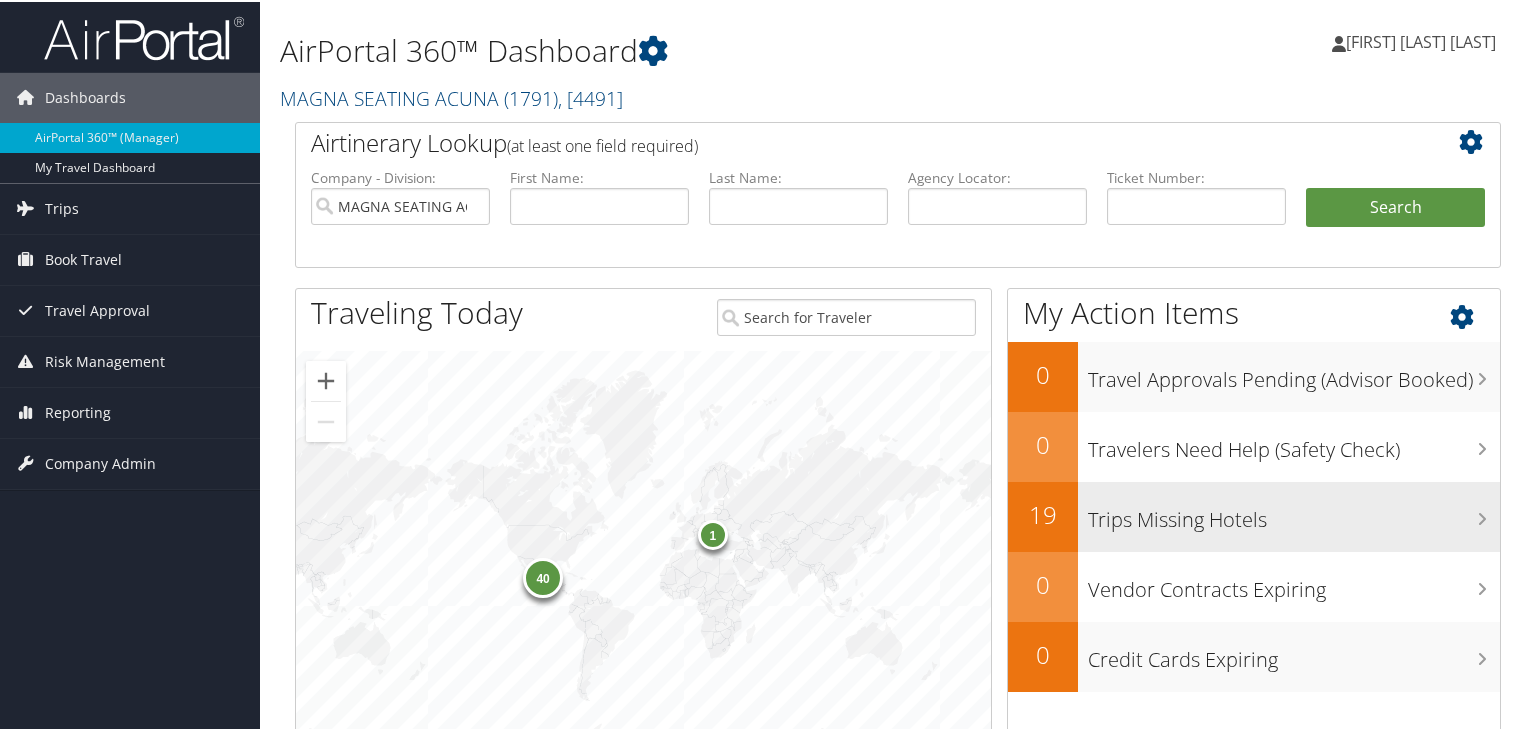 click on "Trips Missing Hotels" at bounding box center [1289, 515] 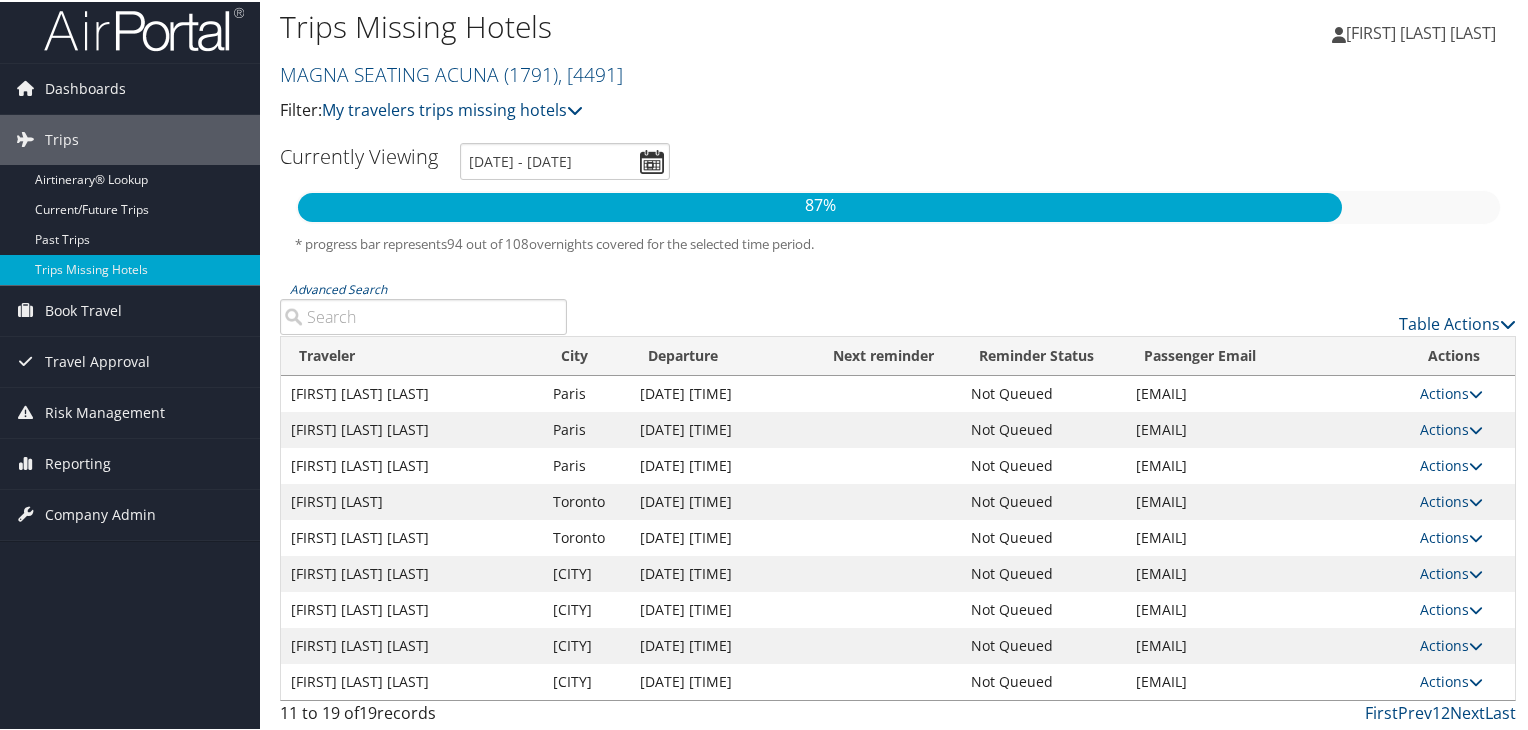 scroll, scrollTop: 12, scrollLeft: 0, axis: vertical 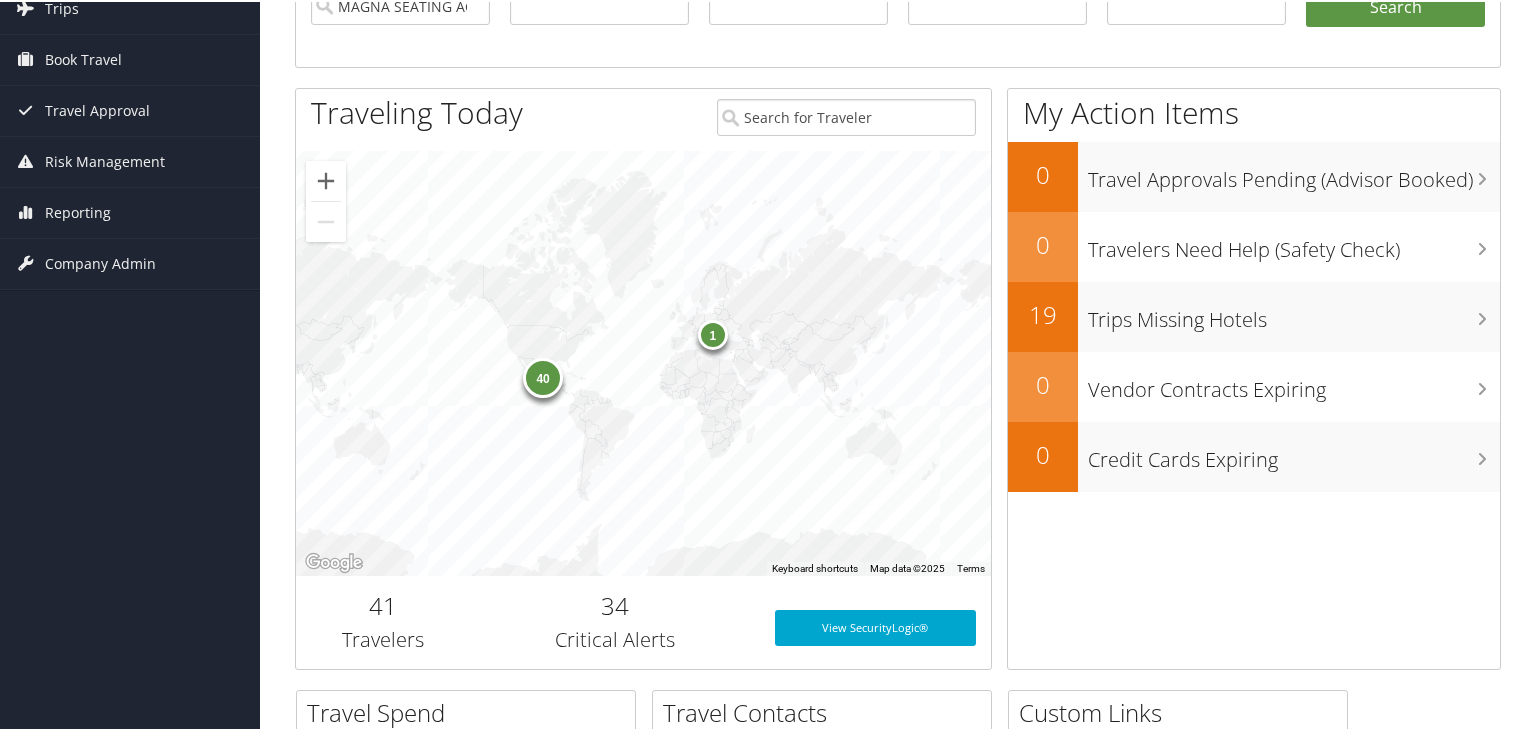click on "1" at bounding box center [712, 332] 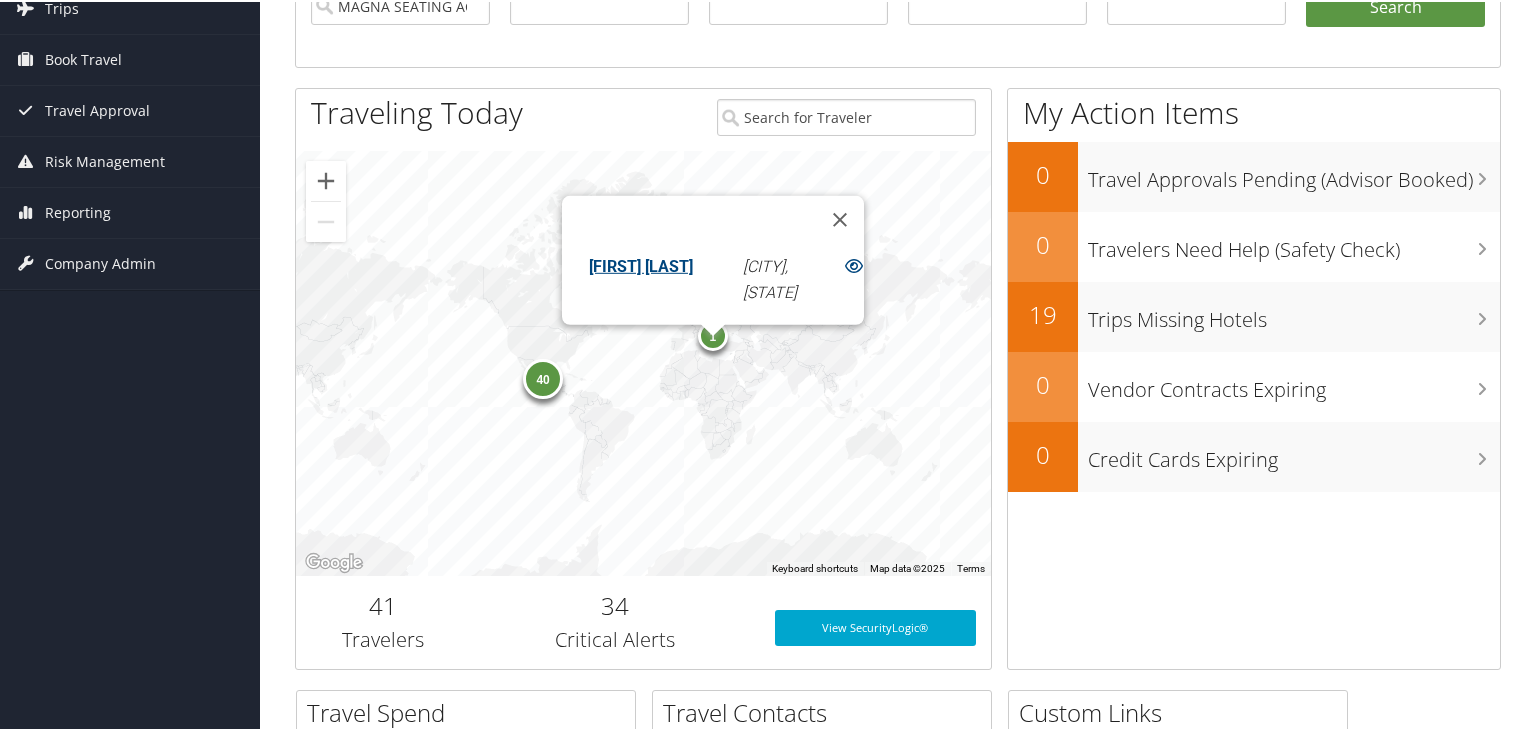 click on "[FIRST] [LAST]" at bounding box center [641, 263] 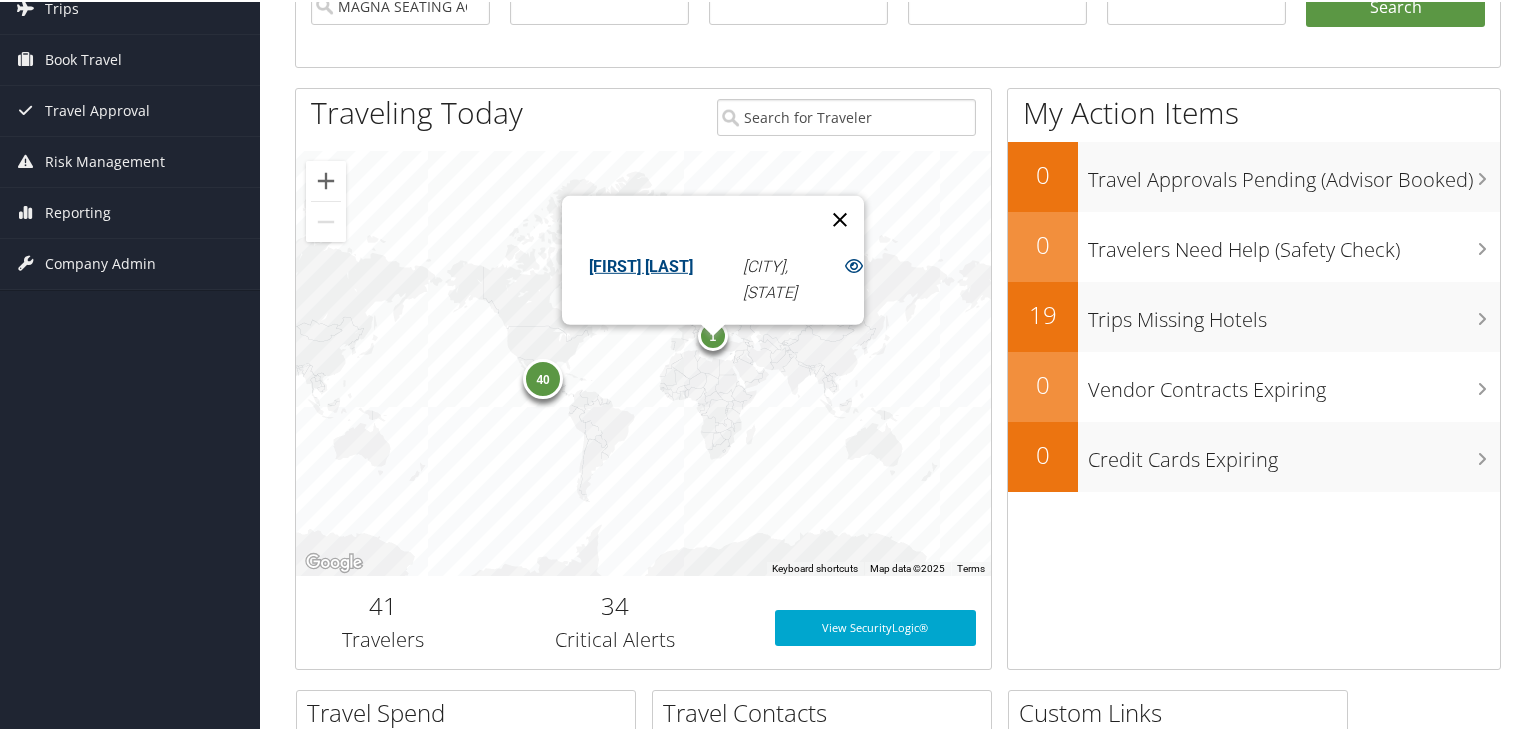 click at bounding box center (840, 217) 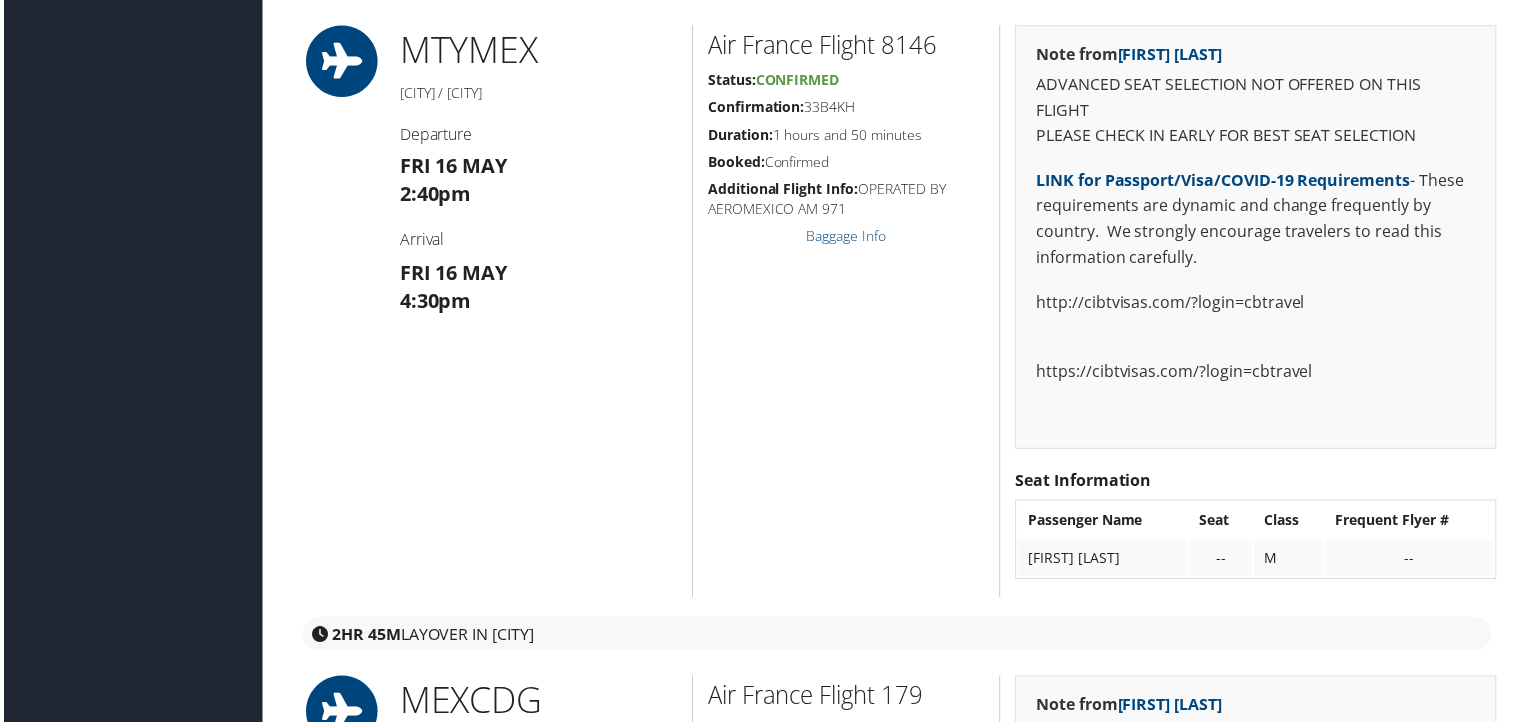 scroll, scrollTop: 500, scrollLeft: 0, axis: vertical 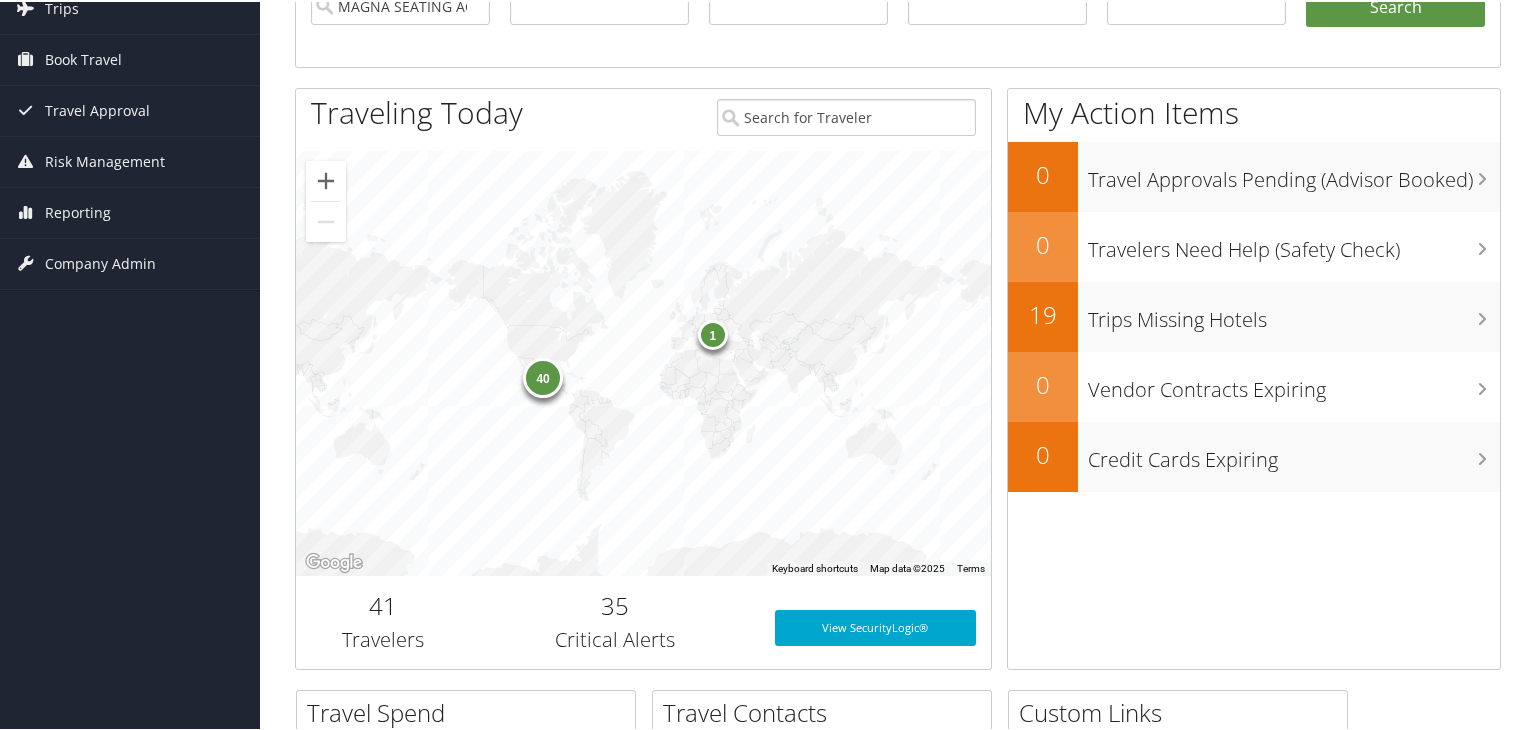 click on "1" at bounding box center (712, 332) 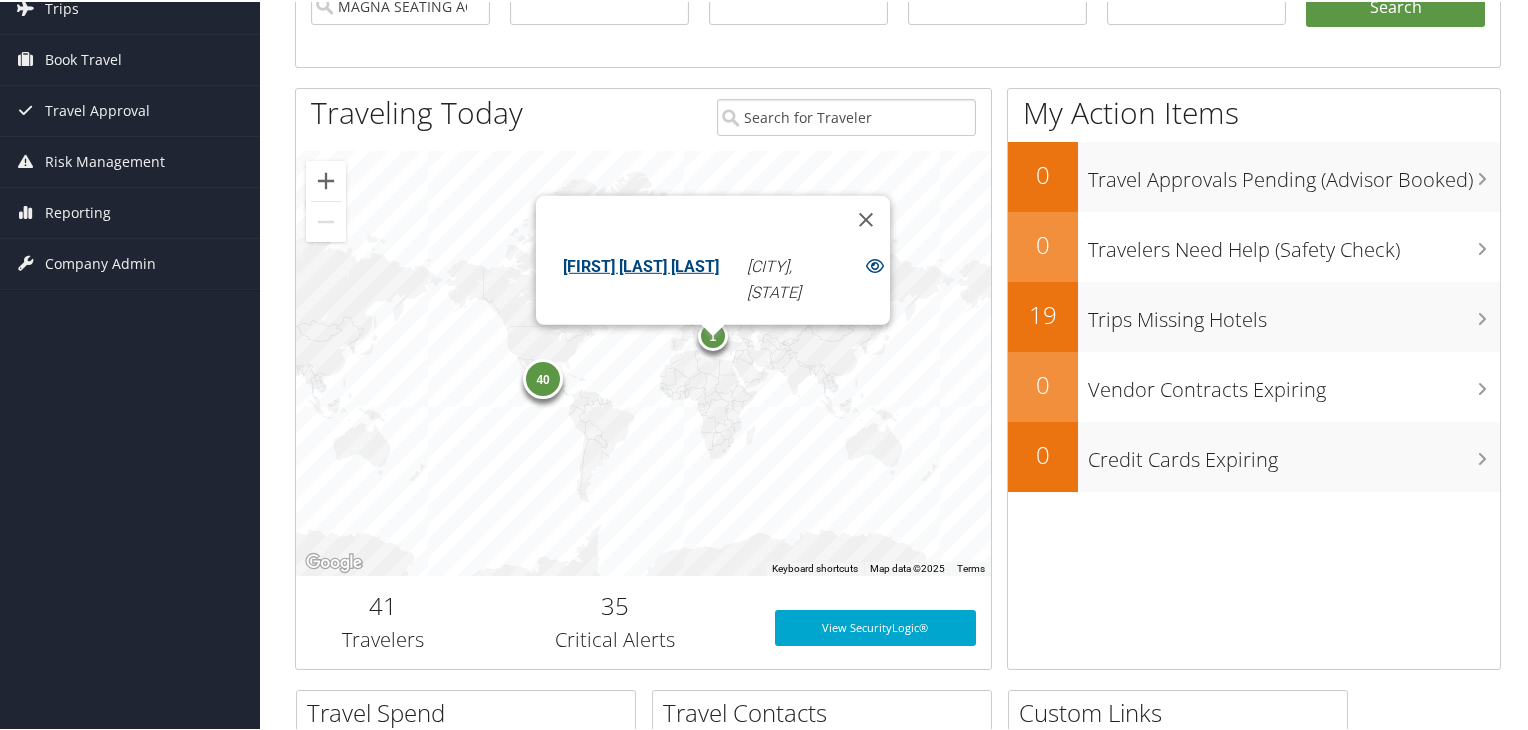click on "Eleazar Guillenmartinez" at bounding box center (641, 263) 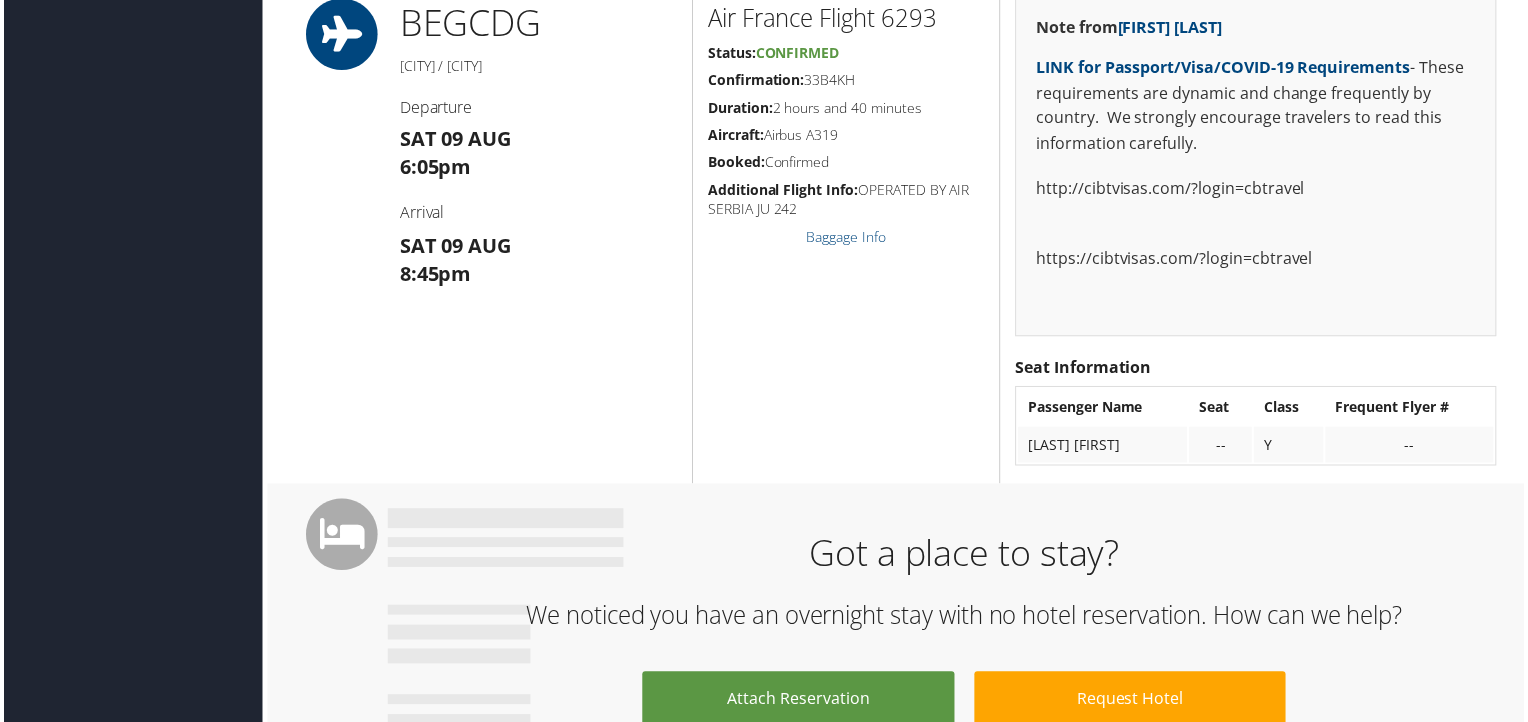 scroll, scrollTop: 2700, scrollLeft: 0, axis: vertical 